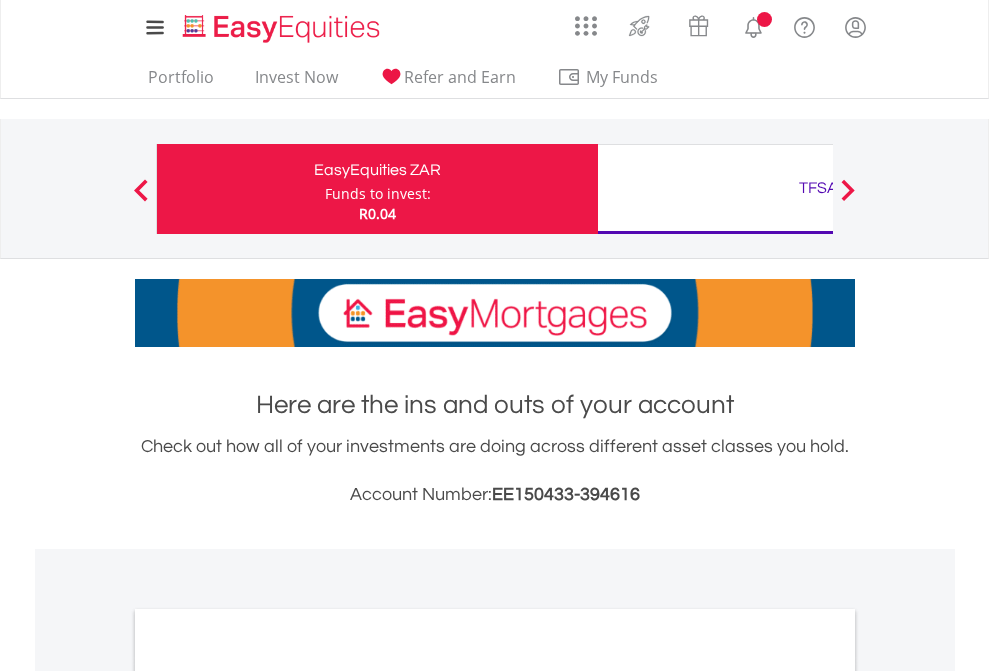 scroll, scrollTop: 0, scrollLeft: 0, axis: both 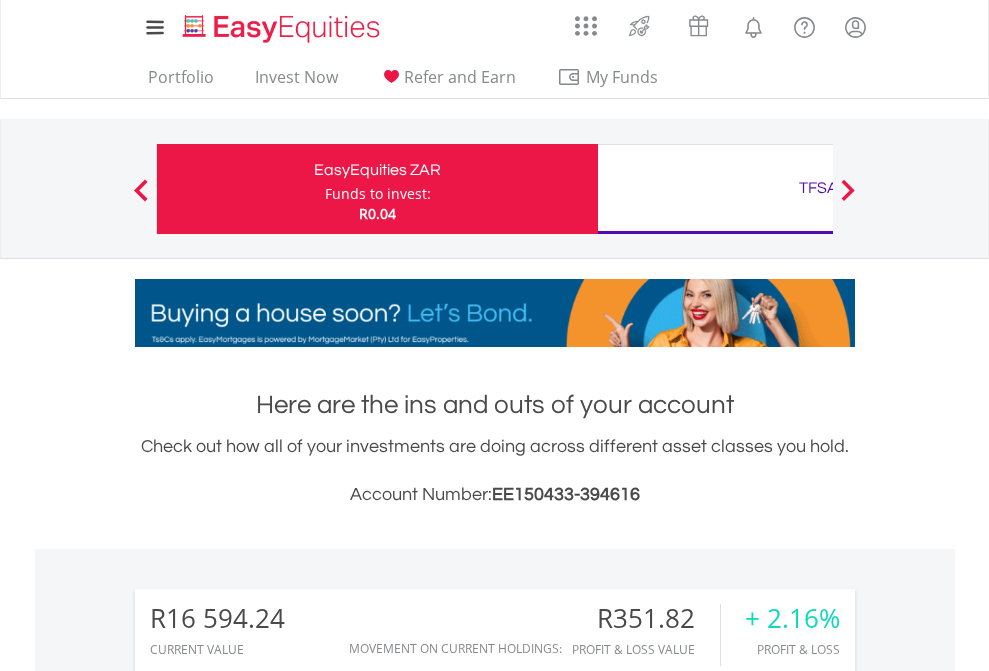 click on "Funds to invest:" at bounding box center [378, 194] 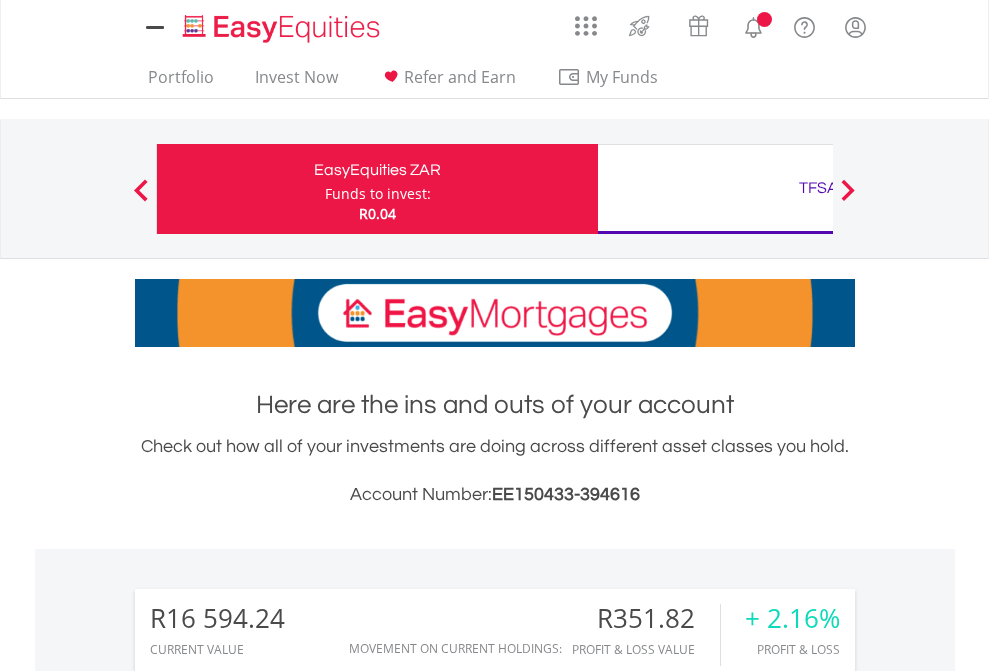 scroll, scrollTop: 0, scrollLeft: 0, axis: both 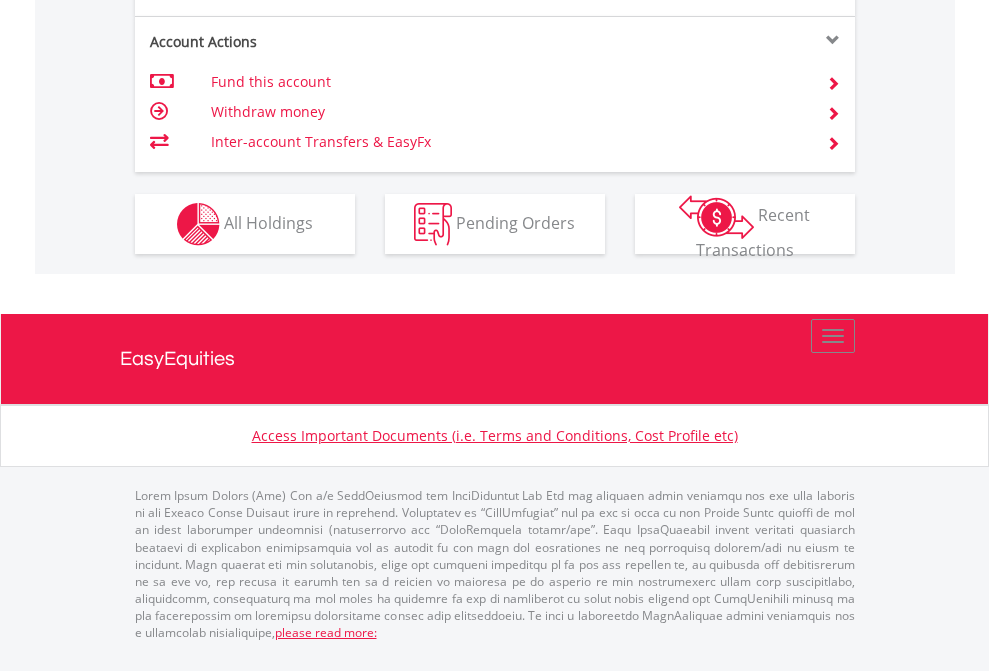 click on "Investment types" at bounding box center (706, -337) 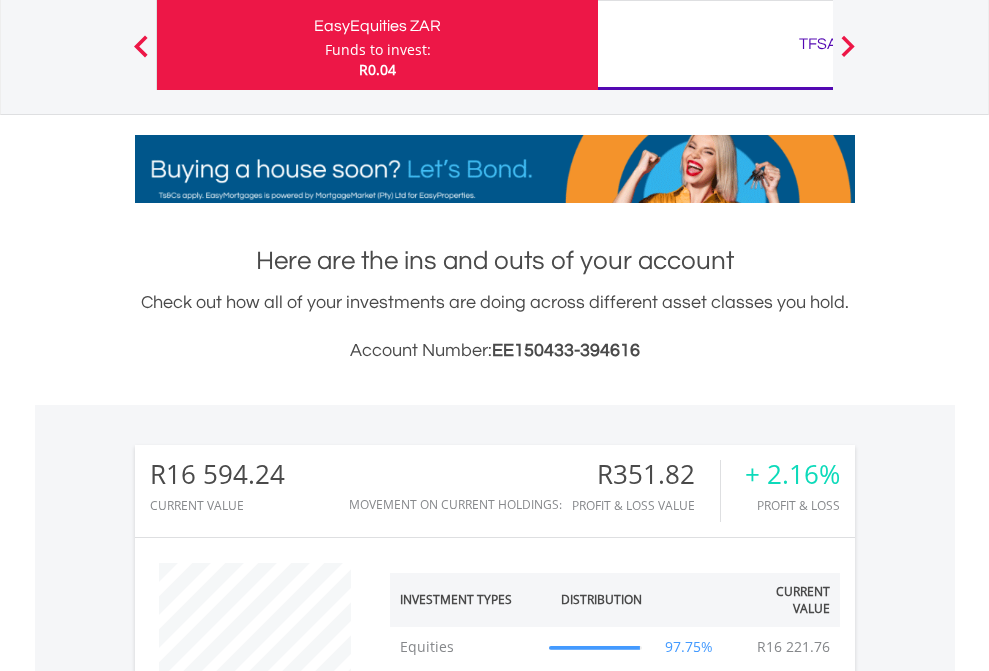 click on "TFSA" at bounding box center [818, 44] 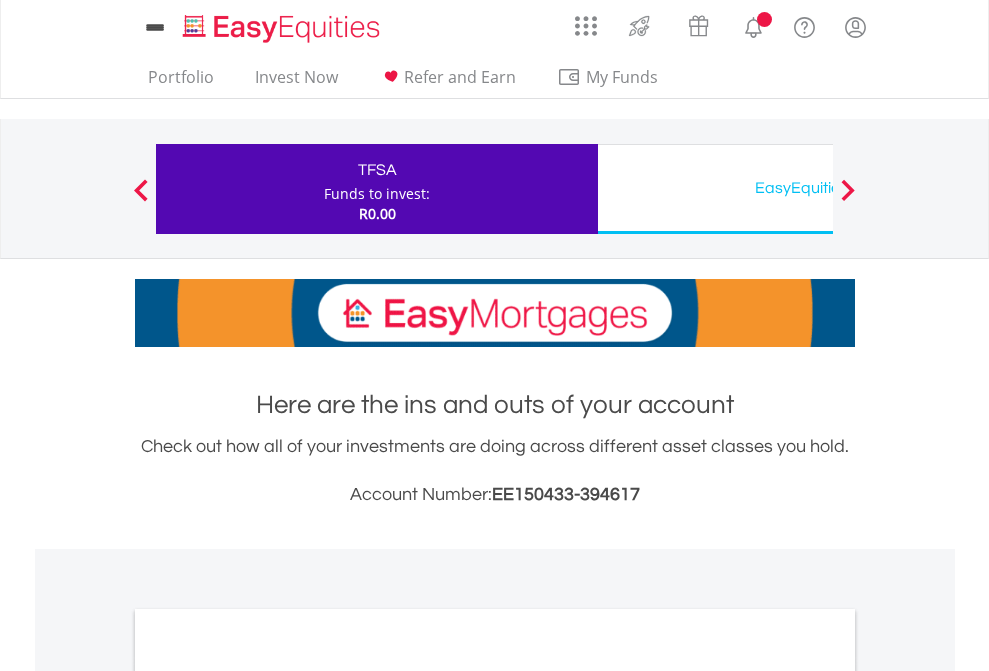 scroll, scrollTop: 0, scrollLeft: 0, axis: both 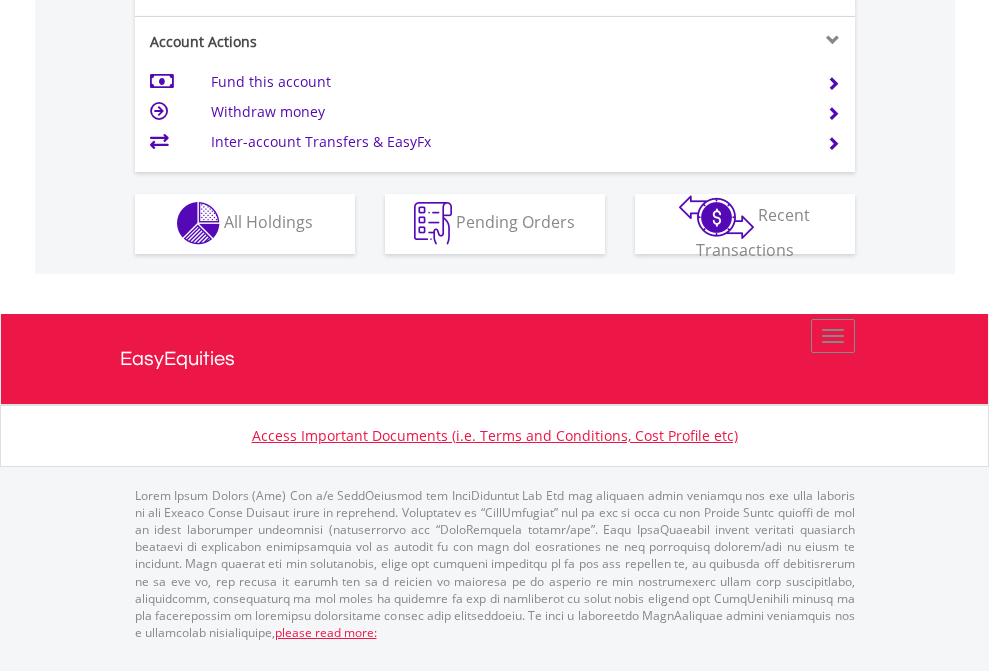 click on "Investment types" at bounding box center [706, -353] 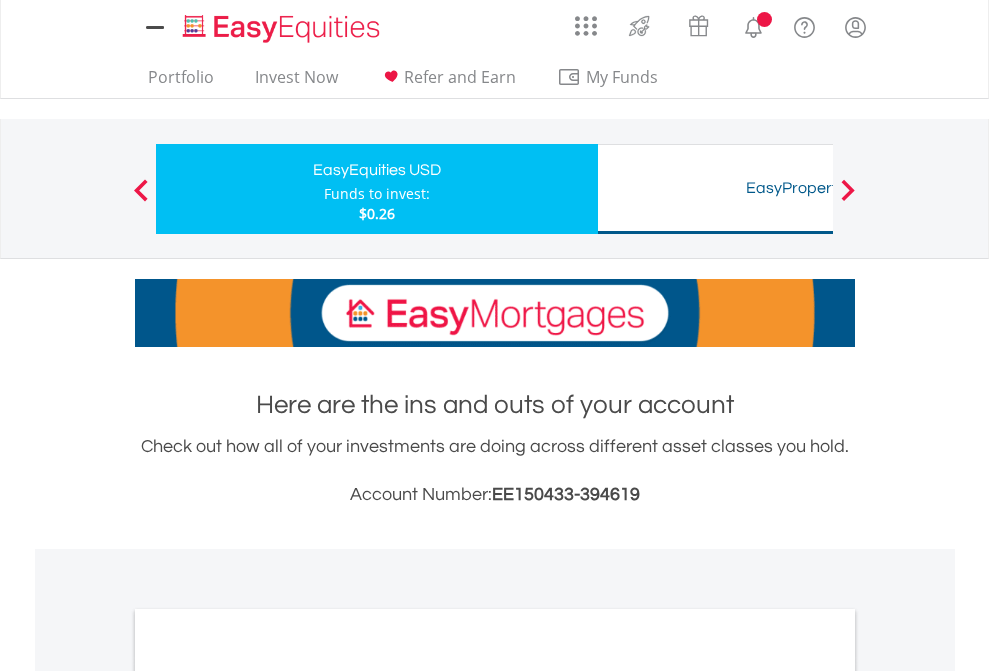 scroll, scrollTop: 0, scrollLeft: 0, axis: both 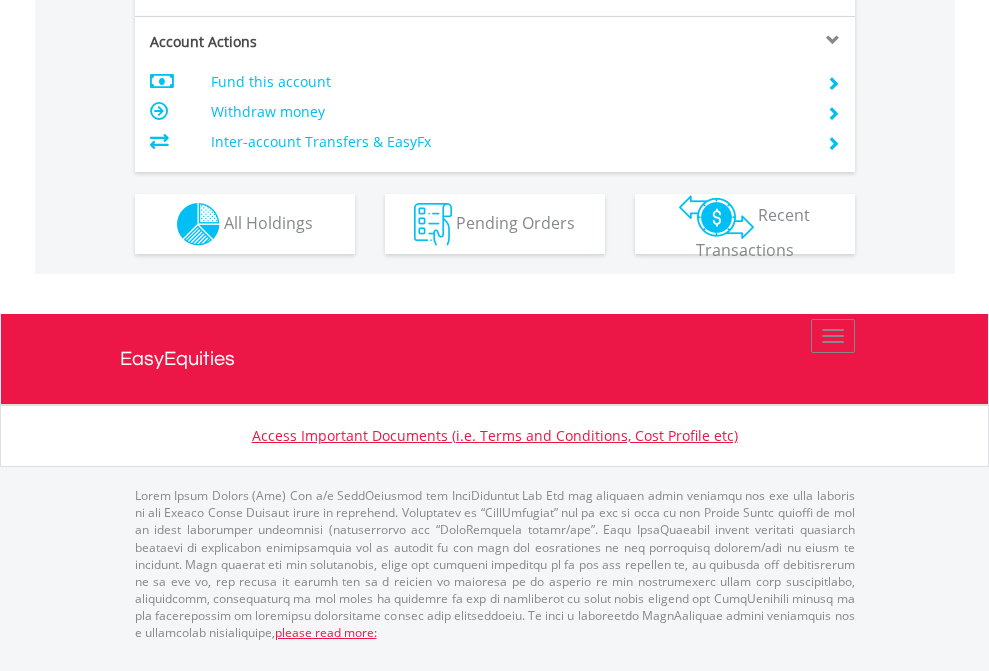 click on "Investment types" at bounding box center [706, -337] 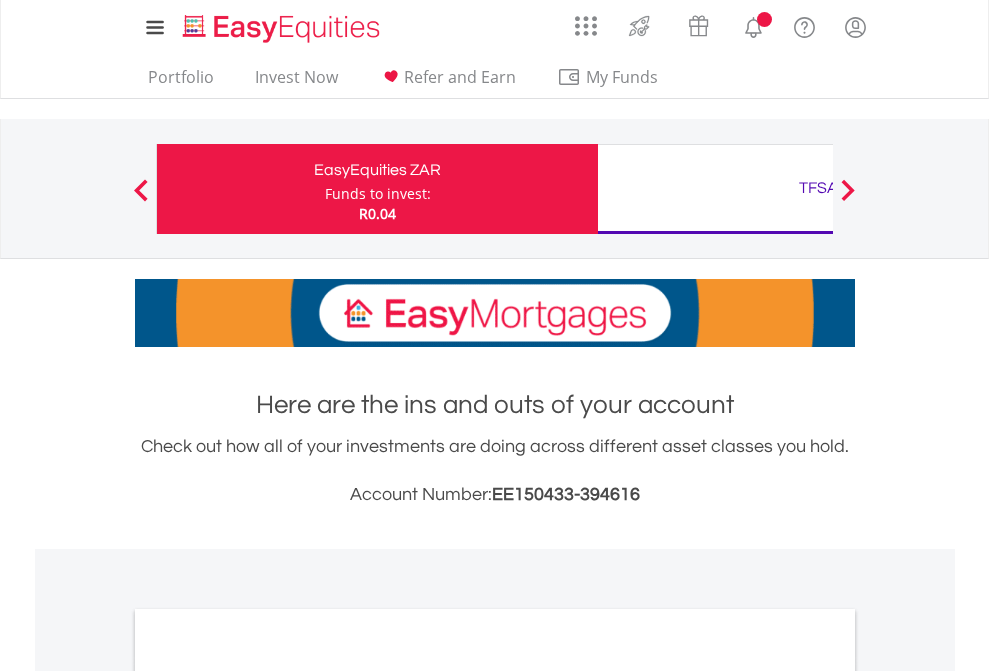 scroll, scrollTop: 0, scrollLeft: 0, axis: both 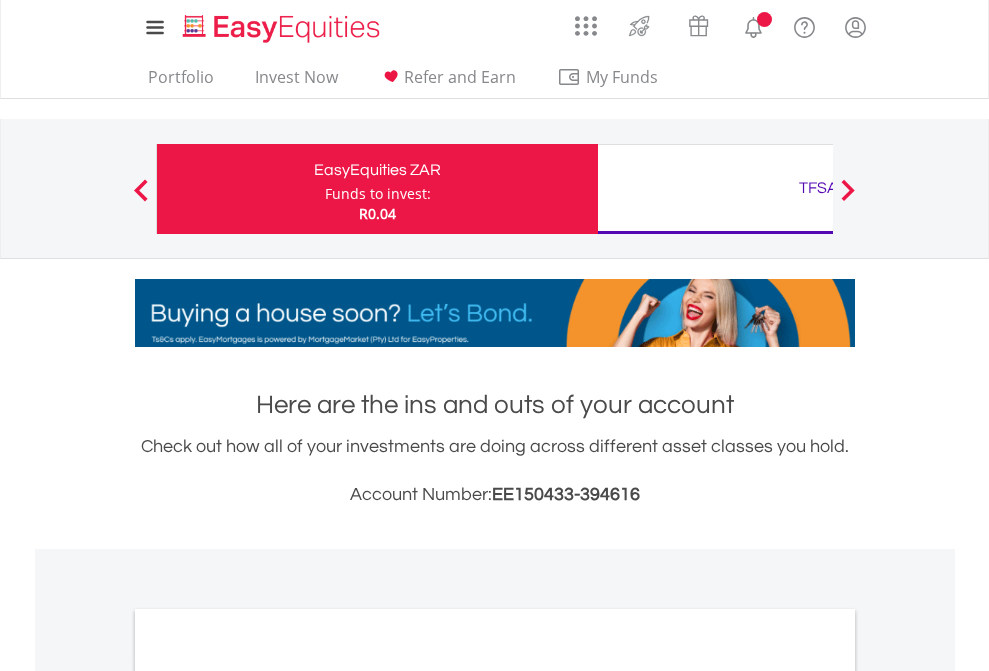 click on "All Holdings" at bounding box center (268, 1096) 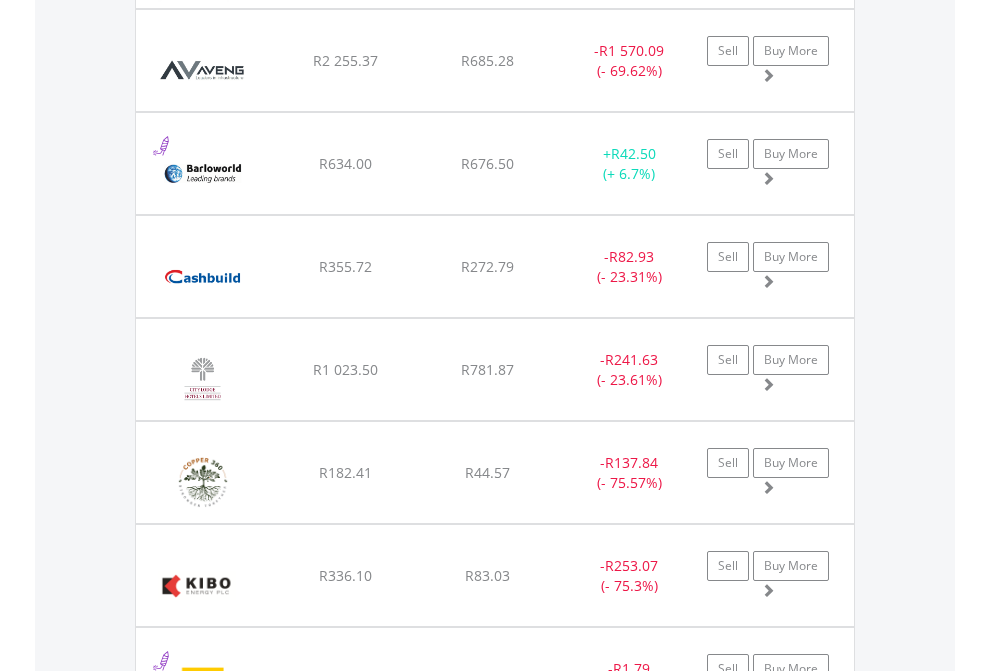 scroll, scrollTop: 2305, scrollLeft: 0, axis: vertical 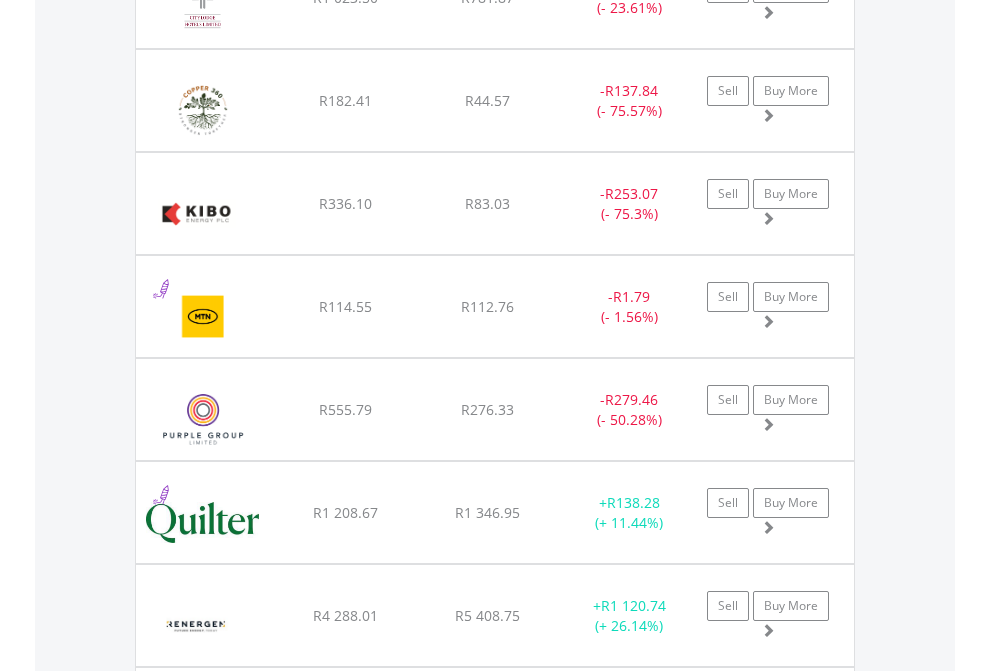 click on "TFSA" at bounding box center [818, -2117] 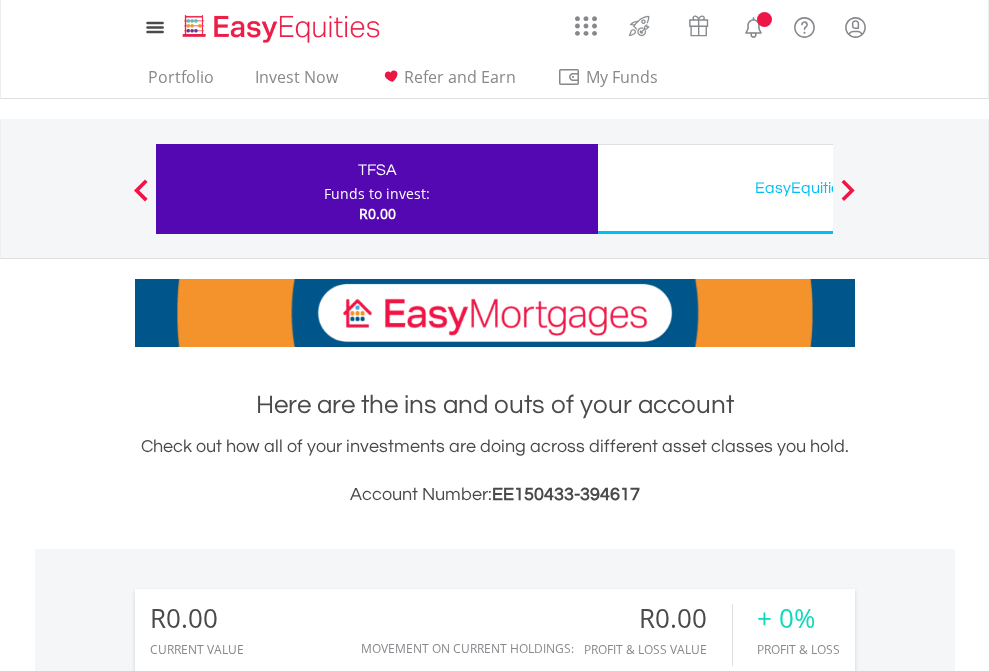 scroll, scrollTop: 1486, scrollLeft: 0, axis: vertical 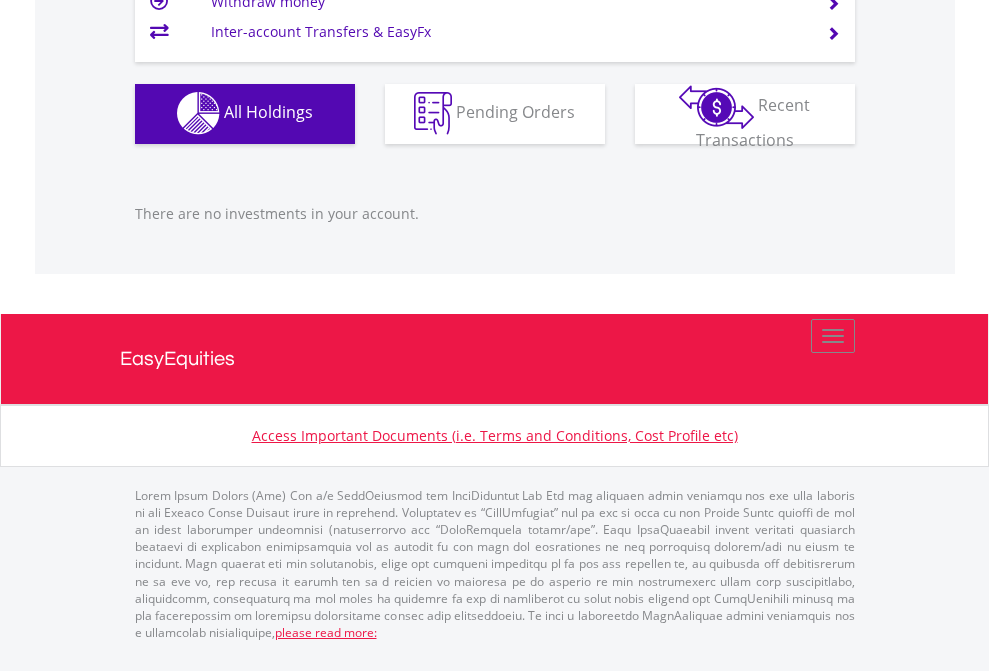 click on "EasyEquities USD" at bounding box center [818, -1142] 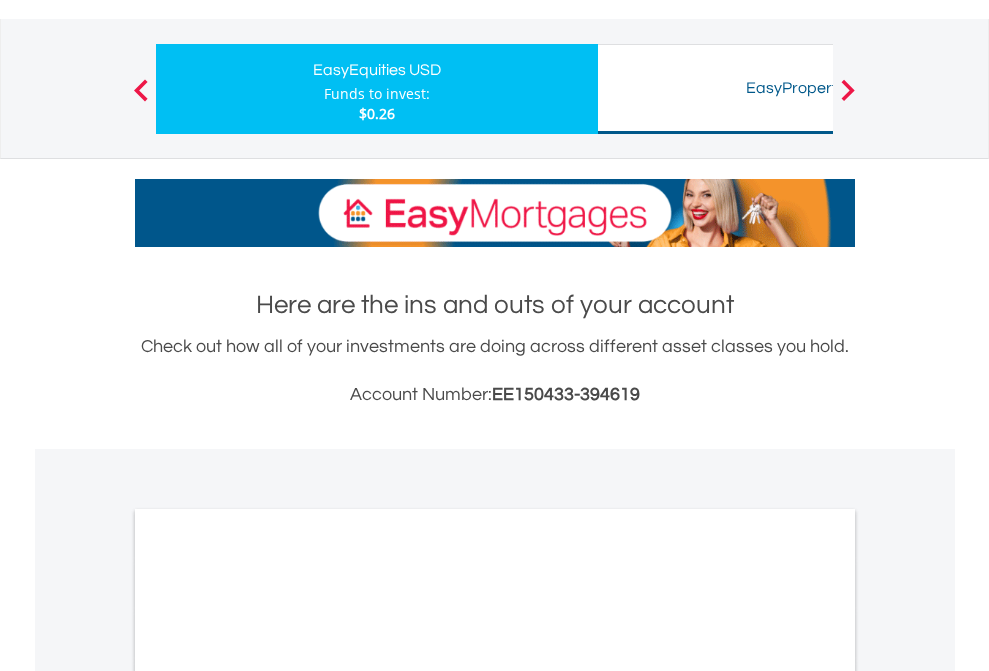 click on "All Holdings" at bounding box center [268, 996] 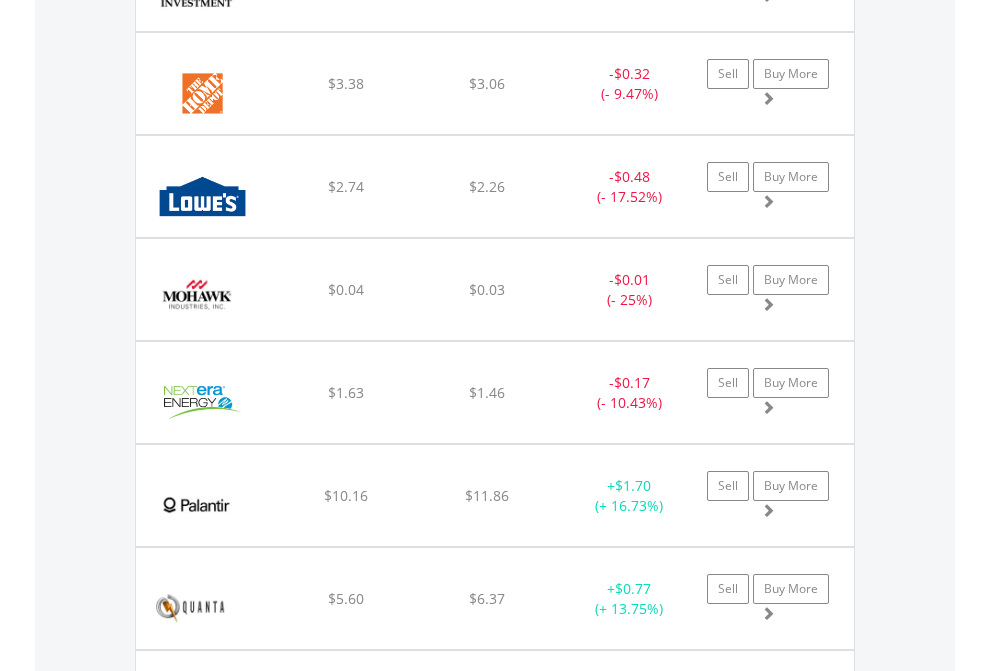 scroll, scrollTop: 2225, scrollLeft: 0, axis: vertical 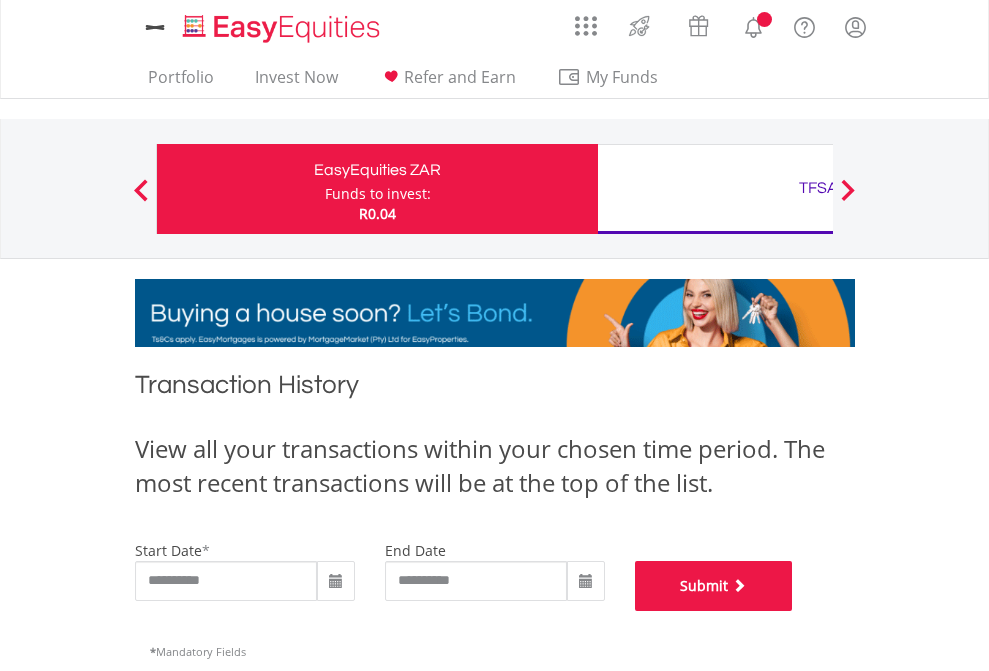 click on "Submit" at bounding box center (714, 586) 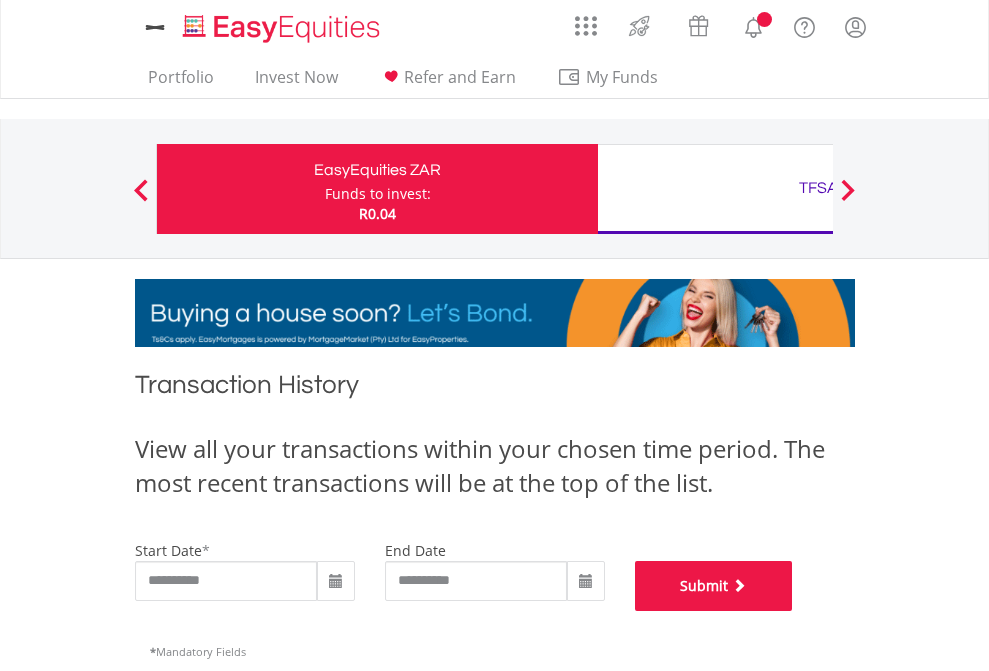 scroll, scrollTop: 811, scrollLeft: 0, axis: vertical 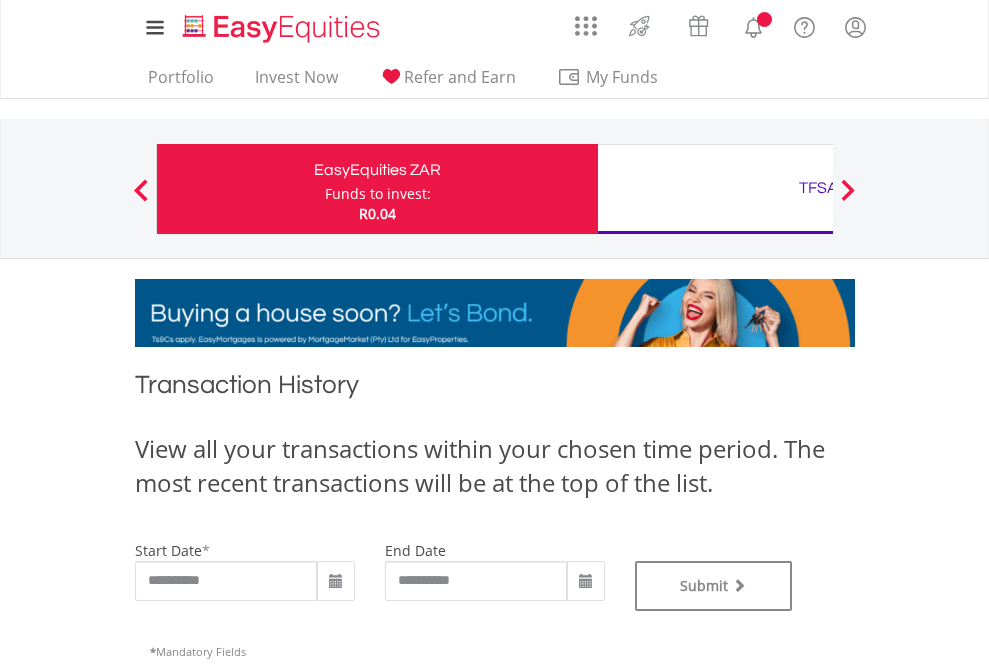 click on "TFSA" at bounding box center [818, 188] 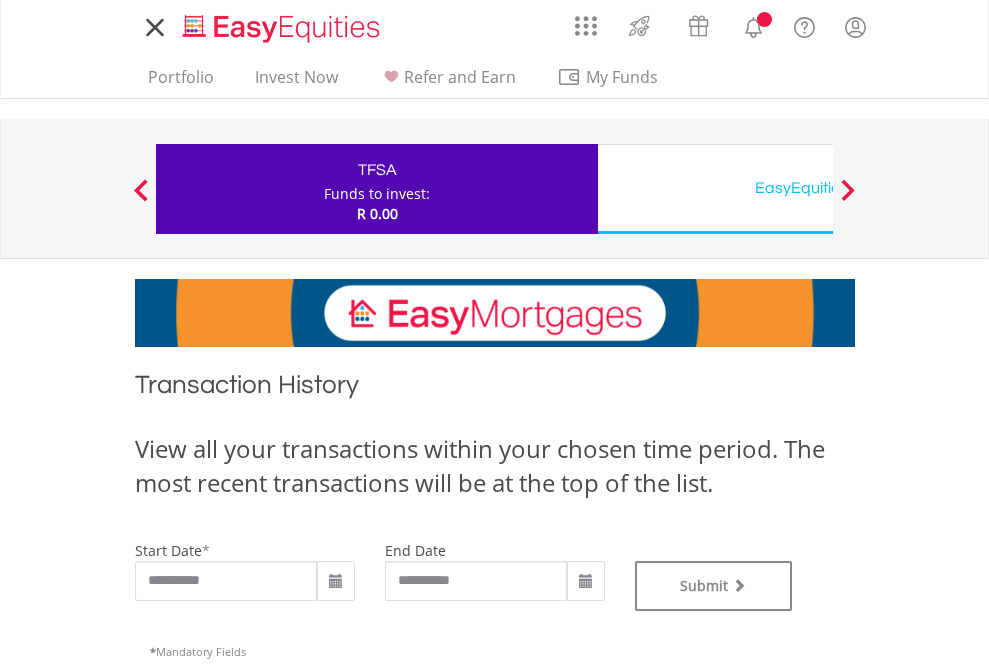 scroll, scrollTop: 0, scrollLeft: 0, axis: both 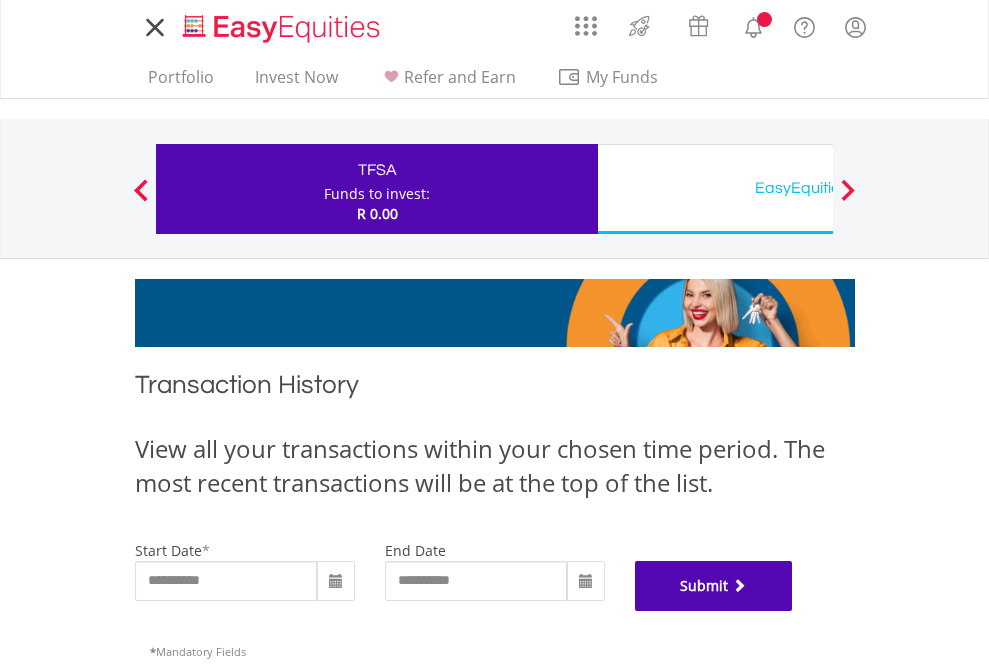 click on "Submit" at bounding box center [714, 586] 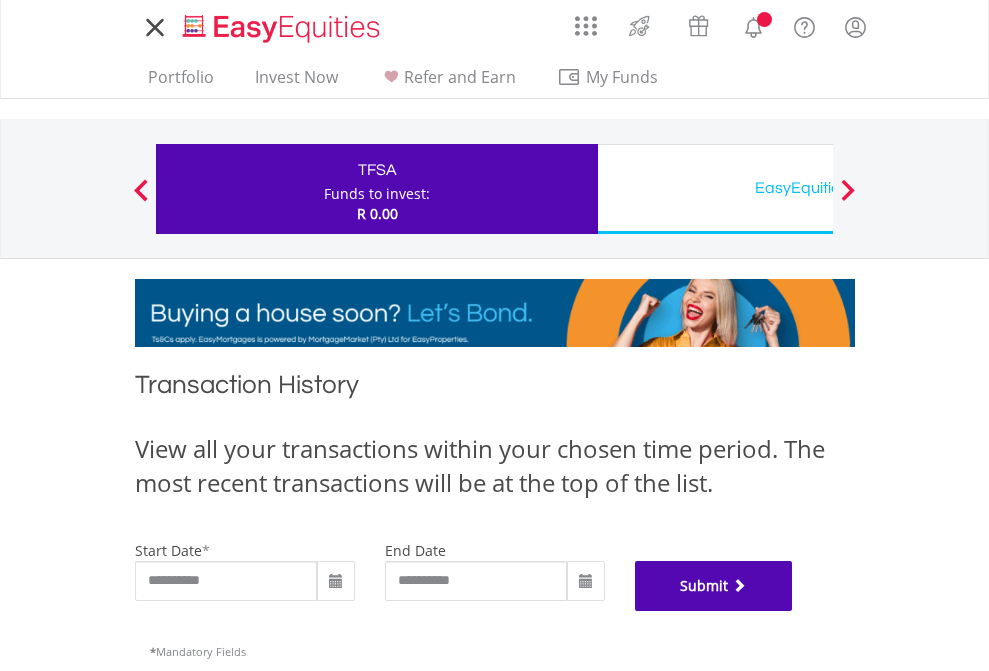 scroll, scrollTop: 811, scrollLeft: 0, axis: vertical 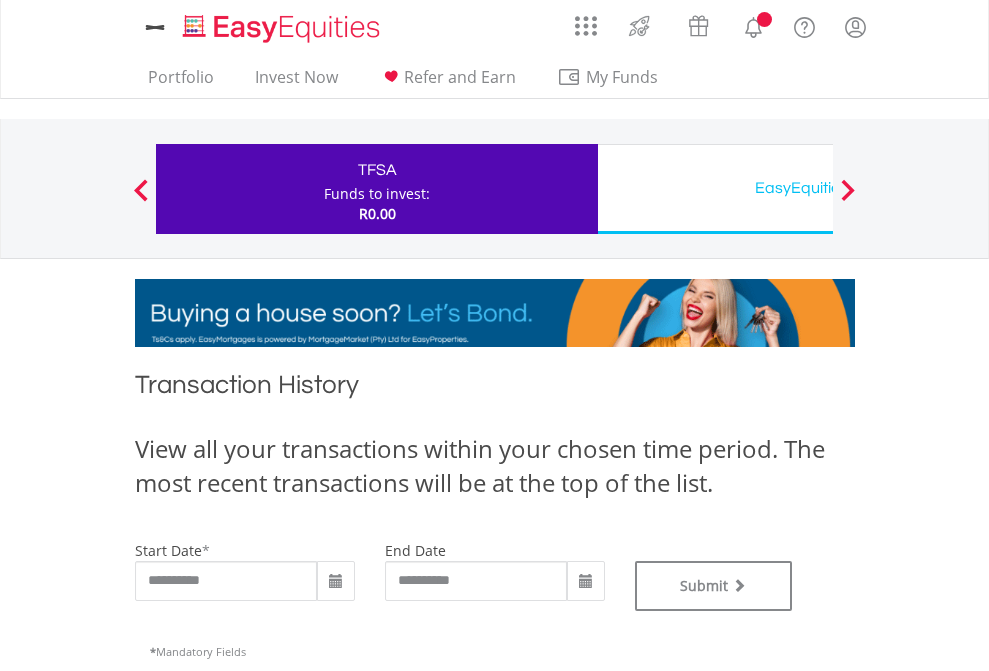 click on "EasyEquities USD" at bounding box center [818, 188] 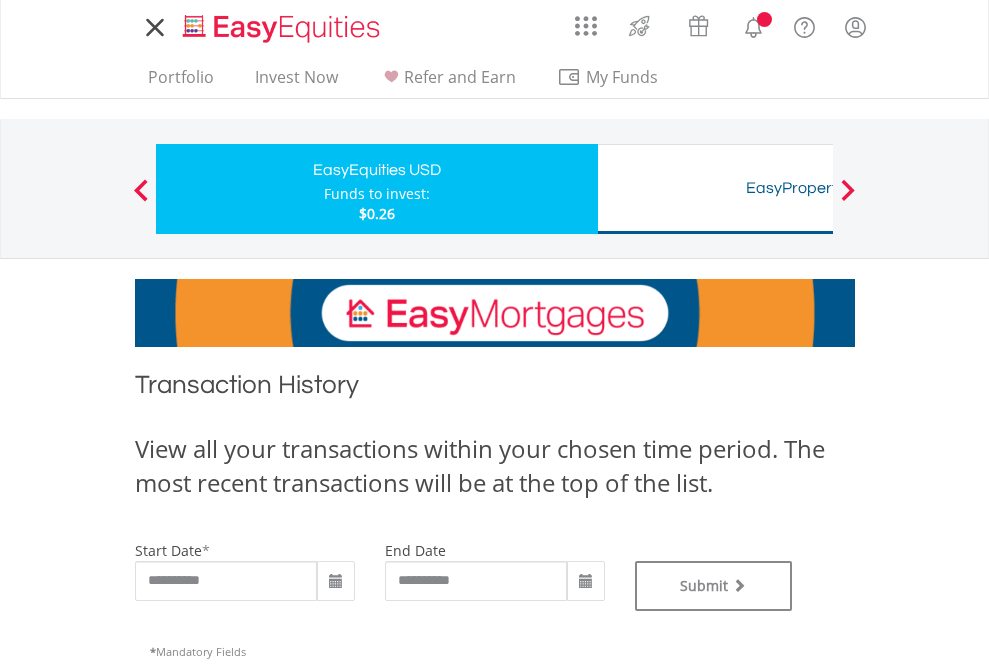 scroll, scrollTop: 0, scrollLeft: 0, axis: both 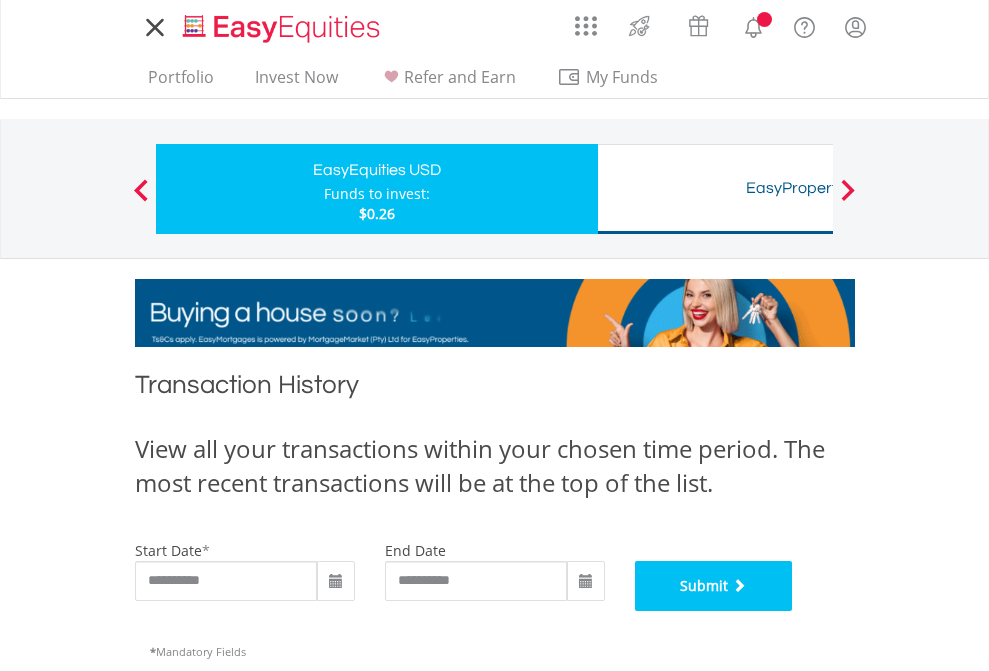 click on "Submit" at bounding box center (714, 586) 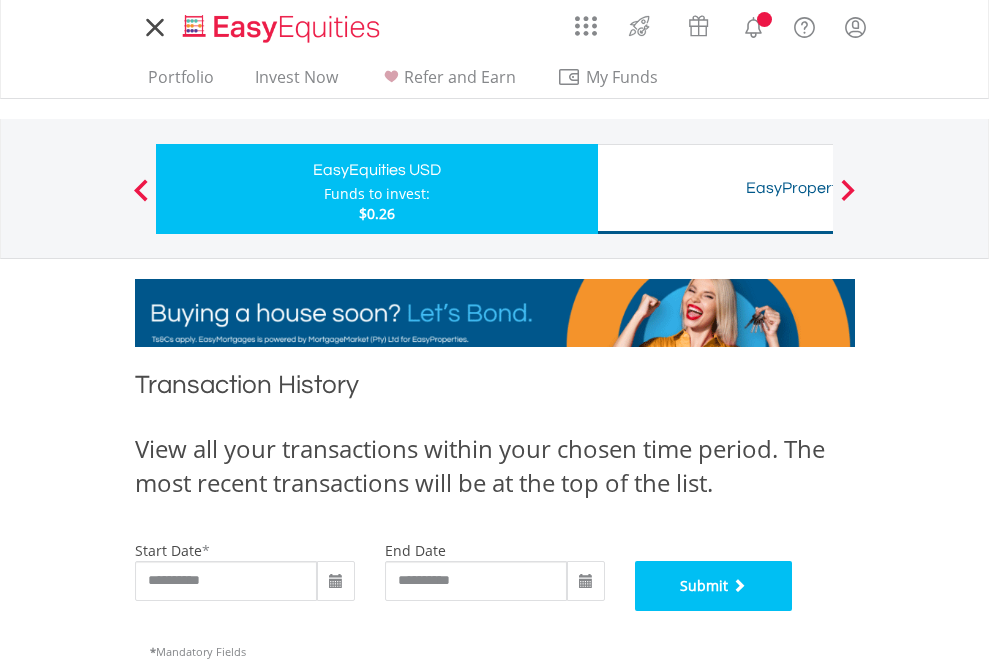 scroll, scrollTop: 811, scrollLeft: 0, axis: vertical 